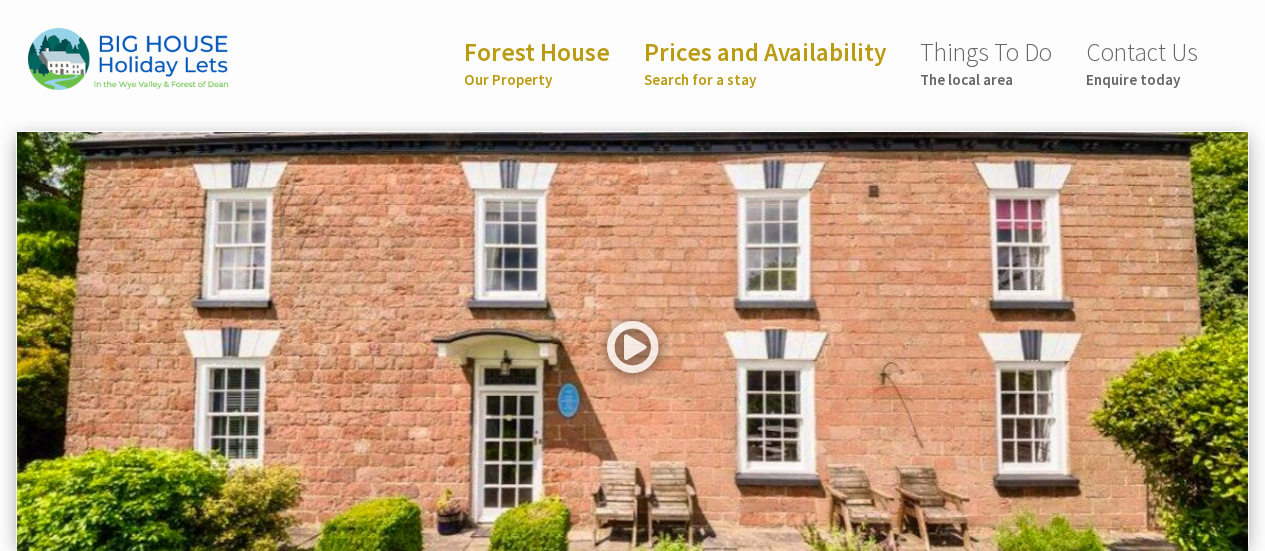 scroll, scrollTop: 0, scrollLeft: 0, axis: both 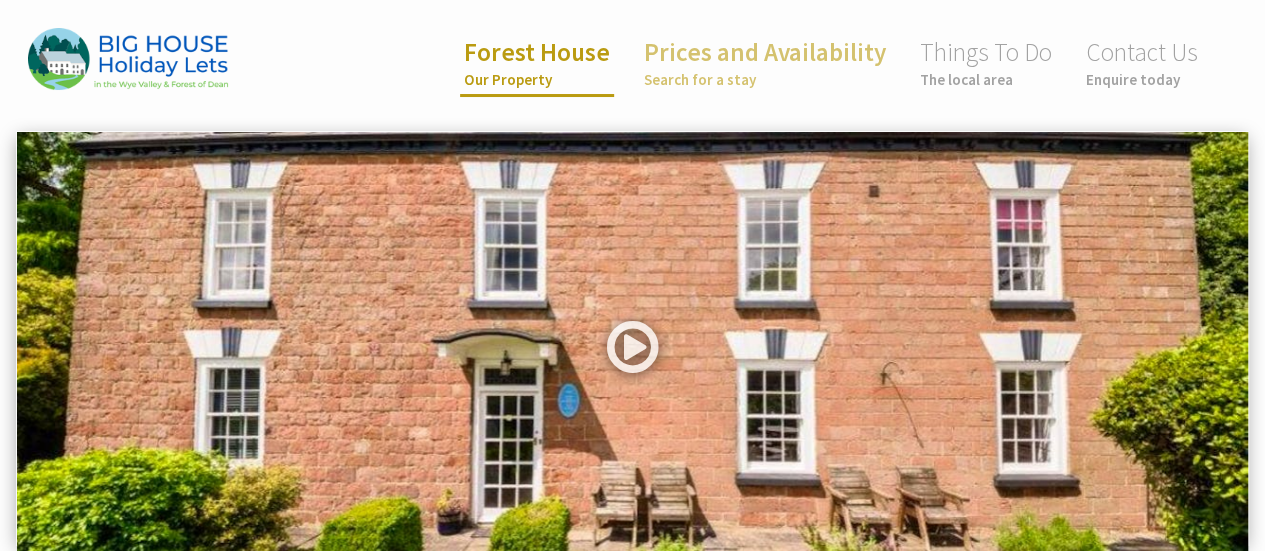 click on "Forest House  Our Property" at bounding box center (537, 62) 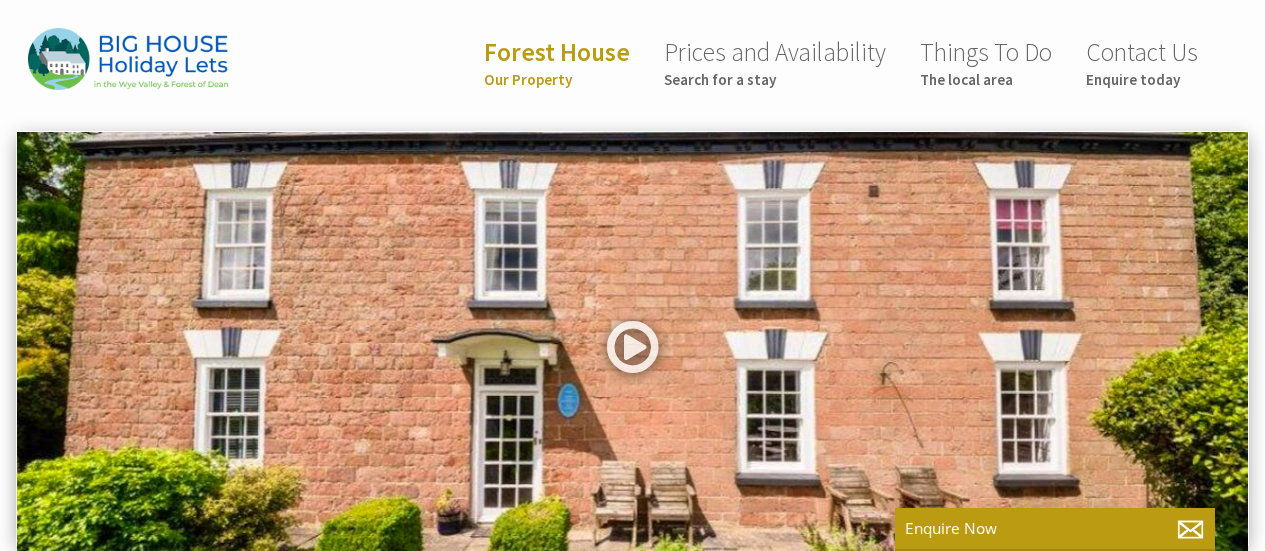 scroll, scrollTop: 0, scrollLeft: 0, axis: both 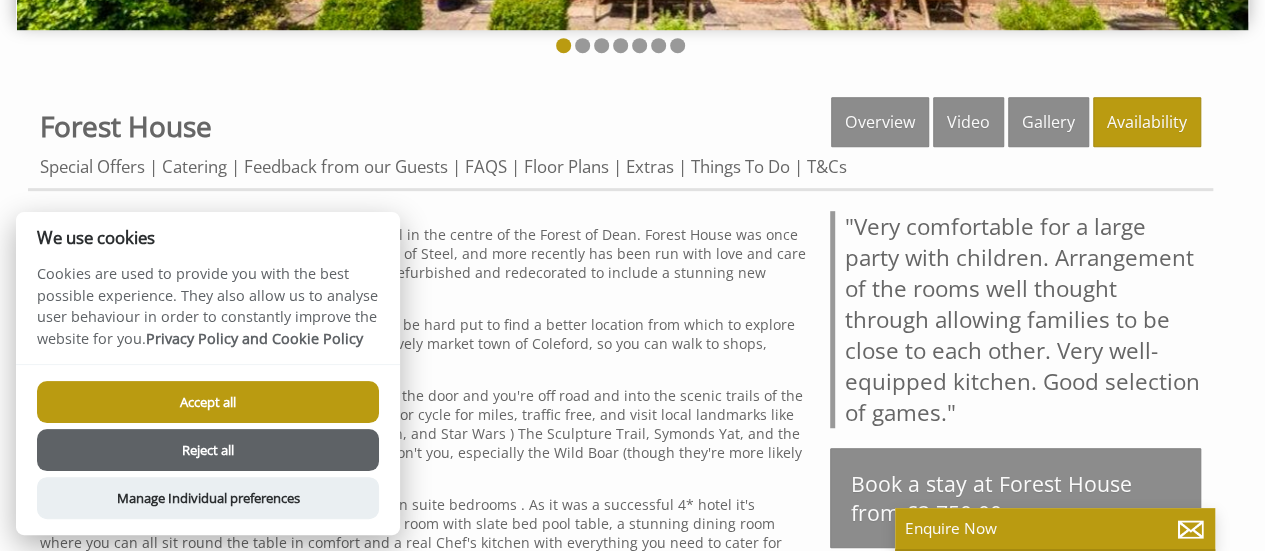 click on "Accept all" at bounding box center [208, 402] 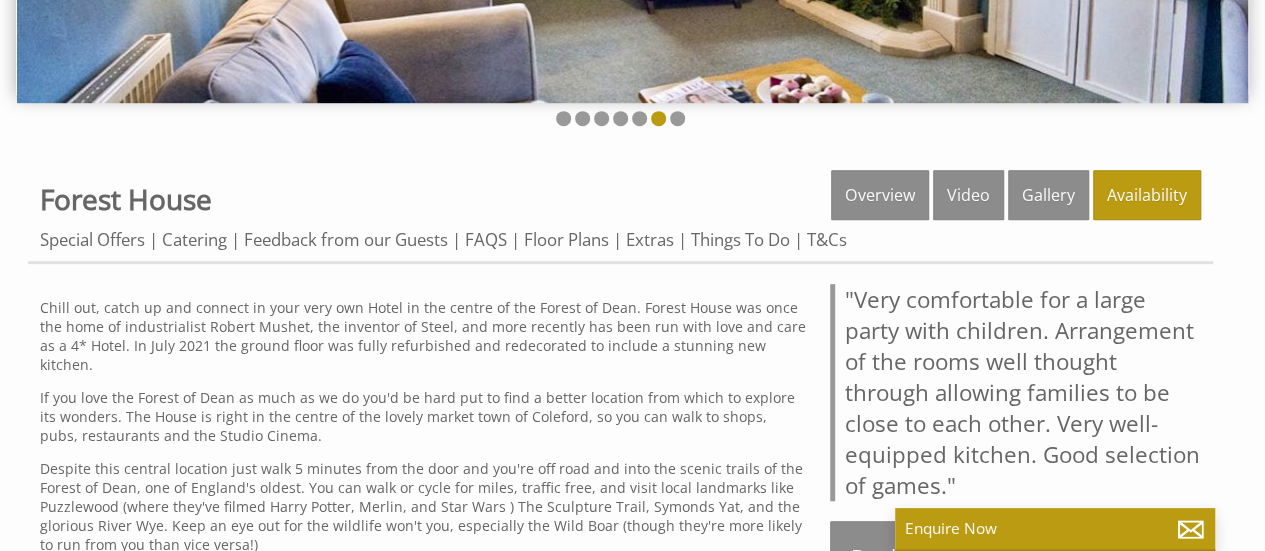 scroll, scrollTop: 452, scrollLeft: 0, axis: vertical 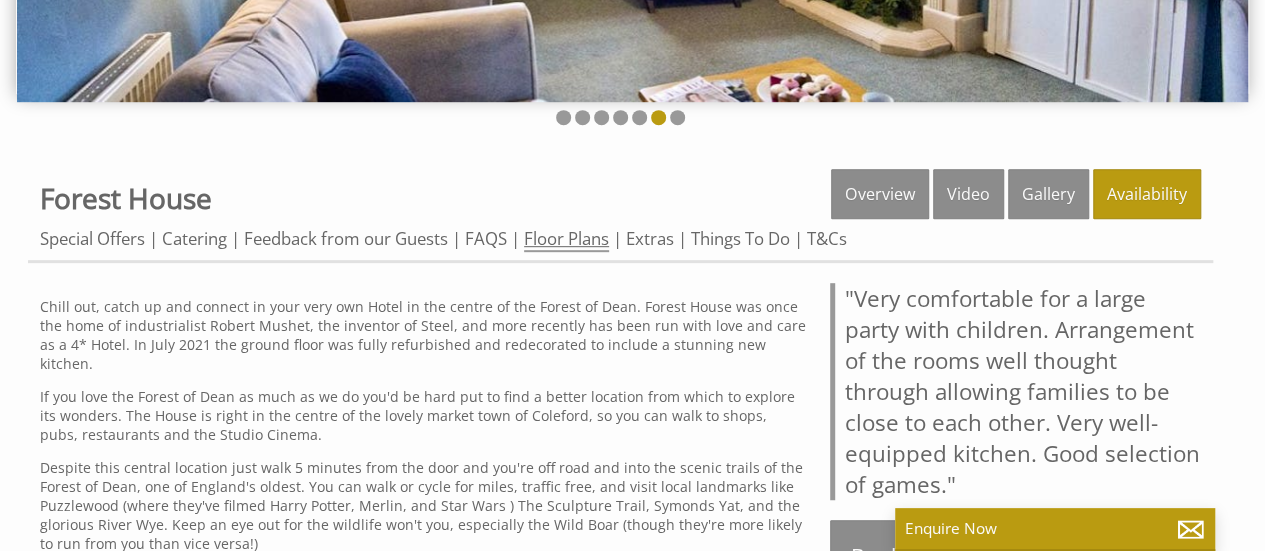 click on "Floor Plans" at bounding box center [566, 239] 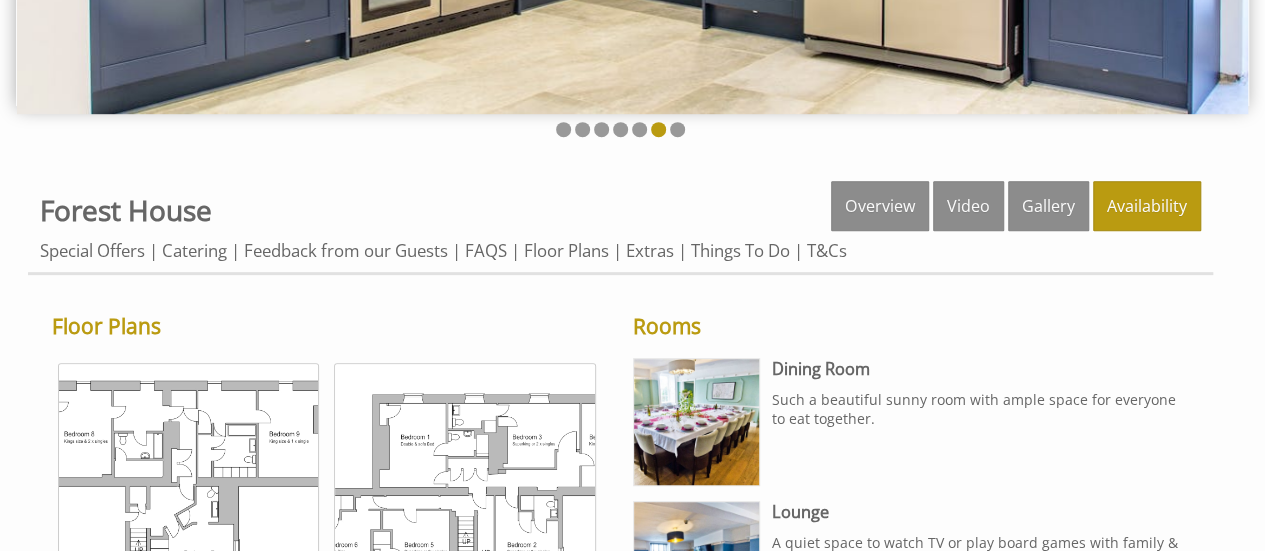 scroll, scrollTop: 448, scrollLeft: 0, axis: vertical 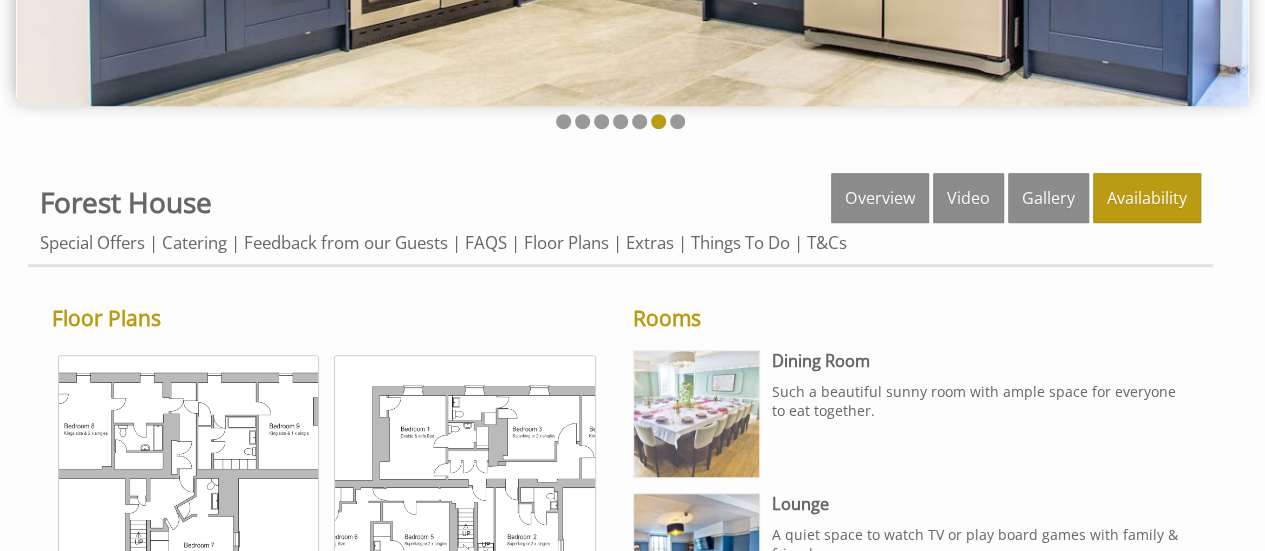 click at bounding box center [697, 414] 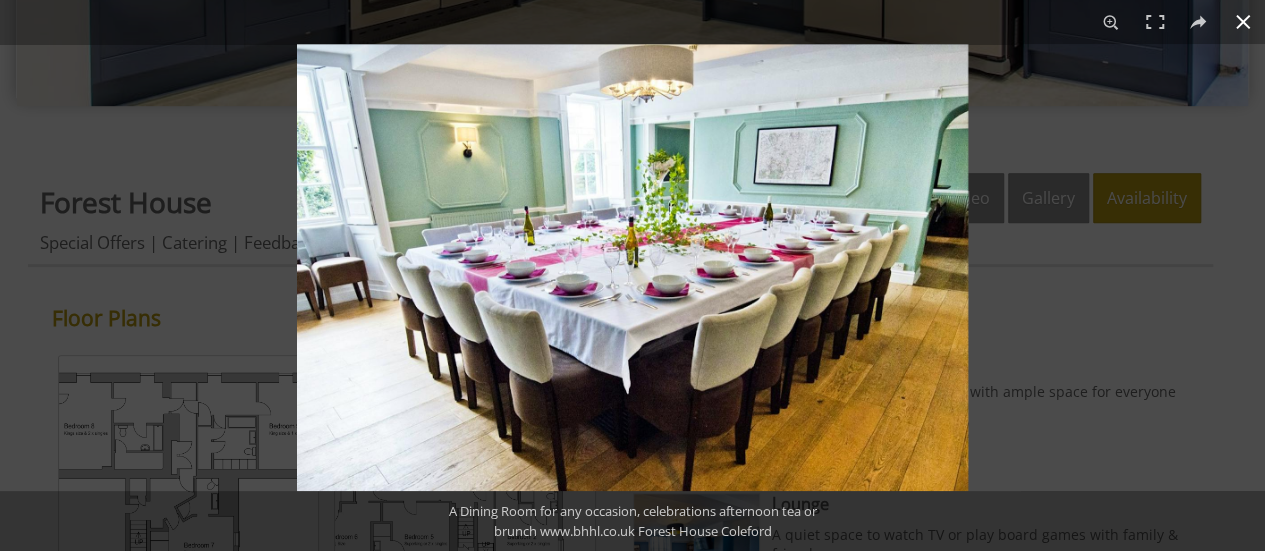 click at bounding box center [1243, 22] 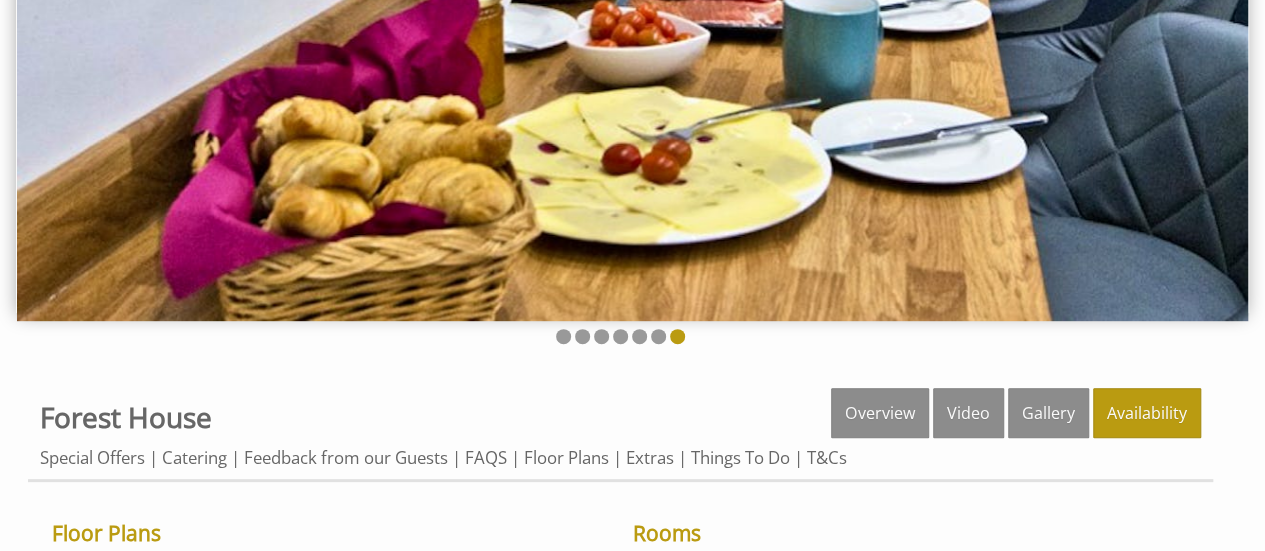 scroll, scrollTop: 0, scrollLeft: 0, axis: both 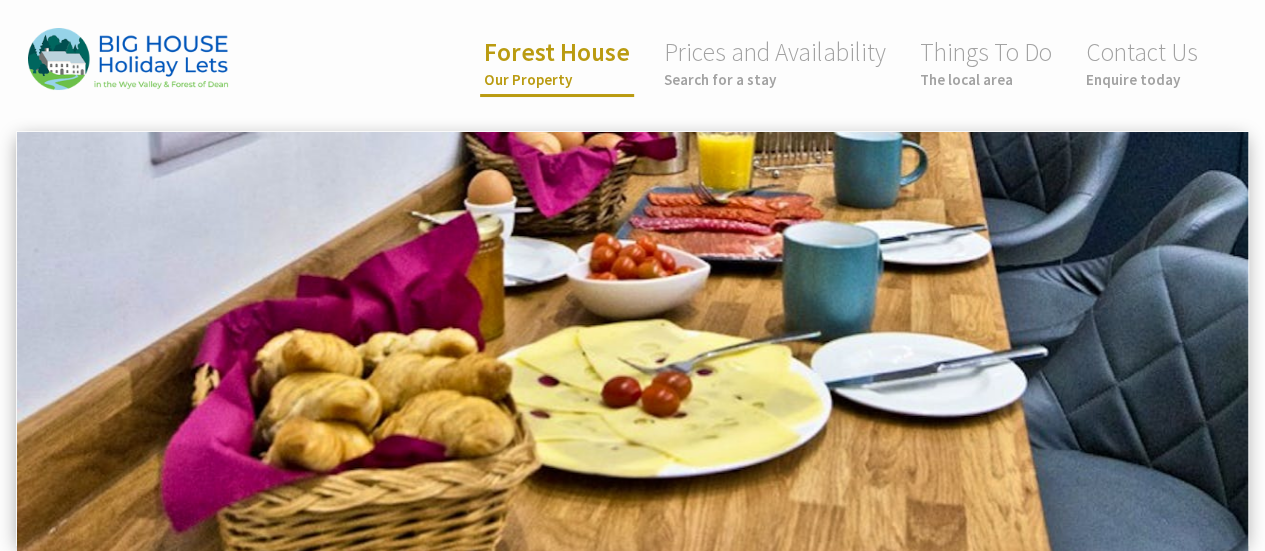 click on "Our Property" at bounding box center [557, 79] 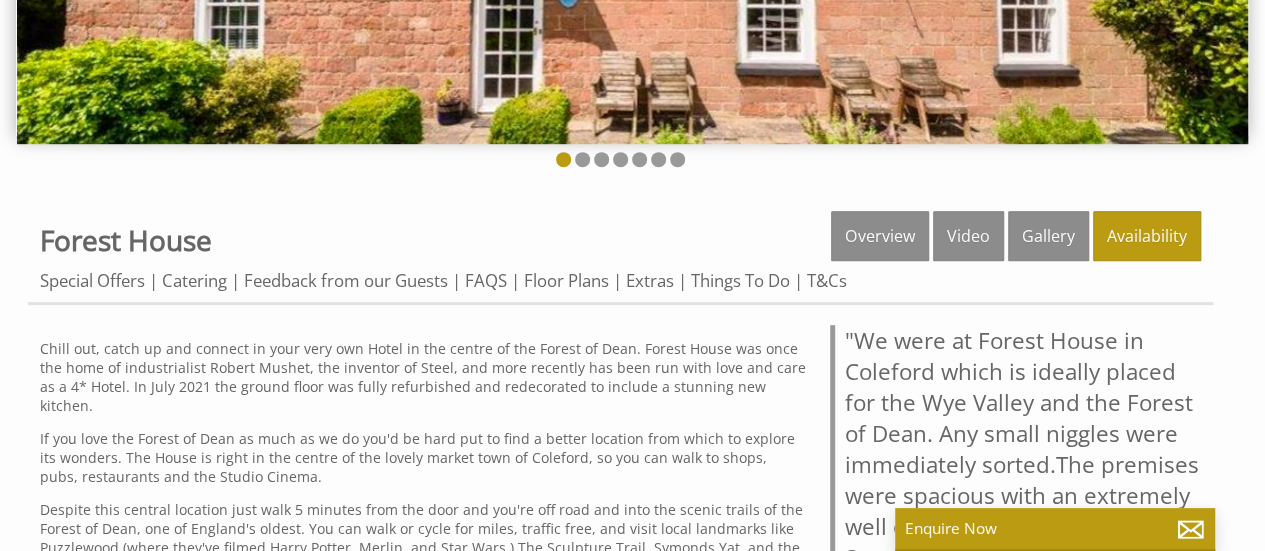 scroll, scrollTop: 411, scrollLeft: 0, axis: vertical 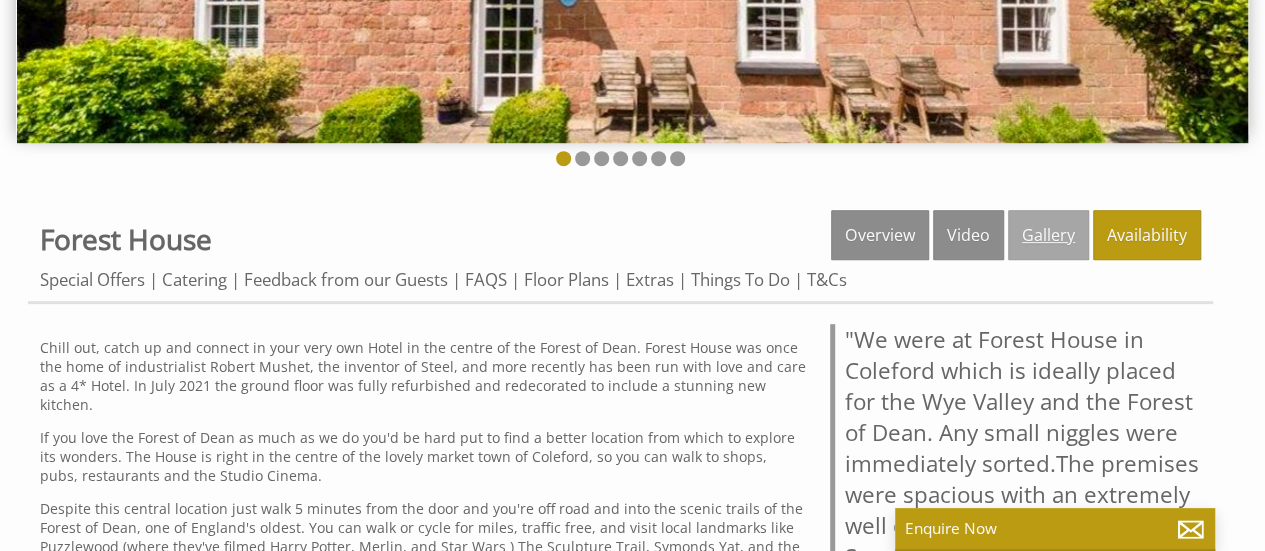 click on "Gallery" at bounding box center (1048, 235) 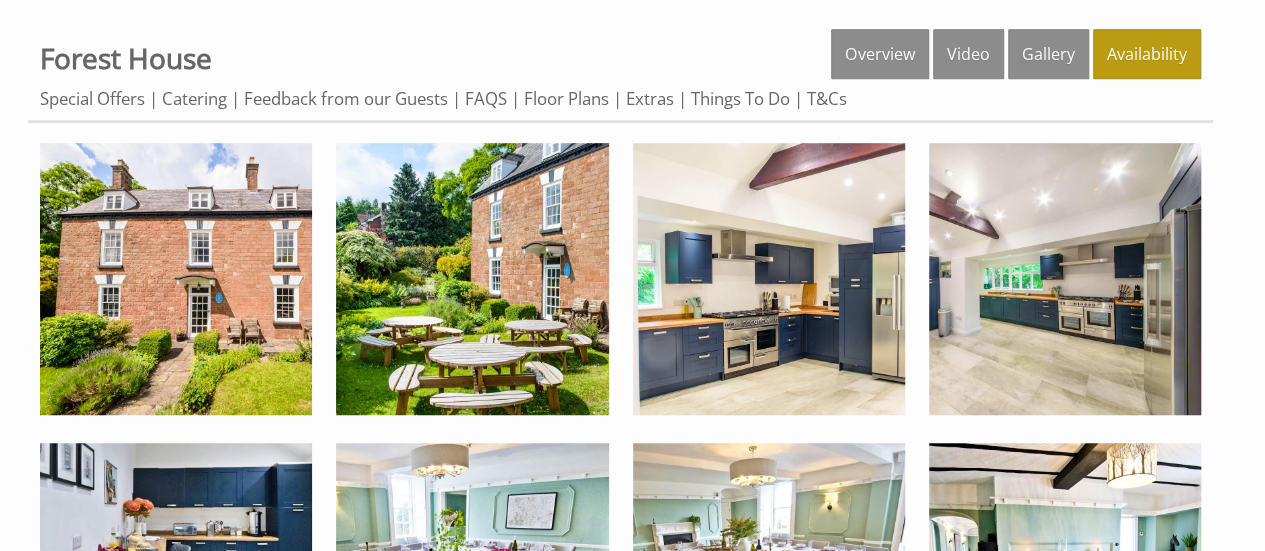 scroll, scrollTop: 599, scrollLeft: 0, axis: vertical 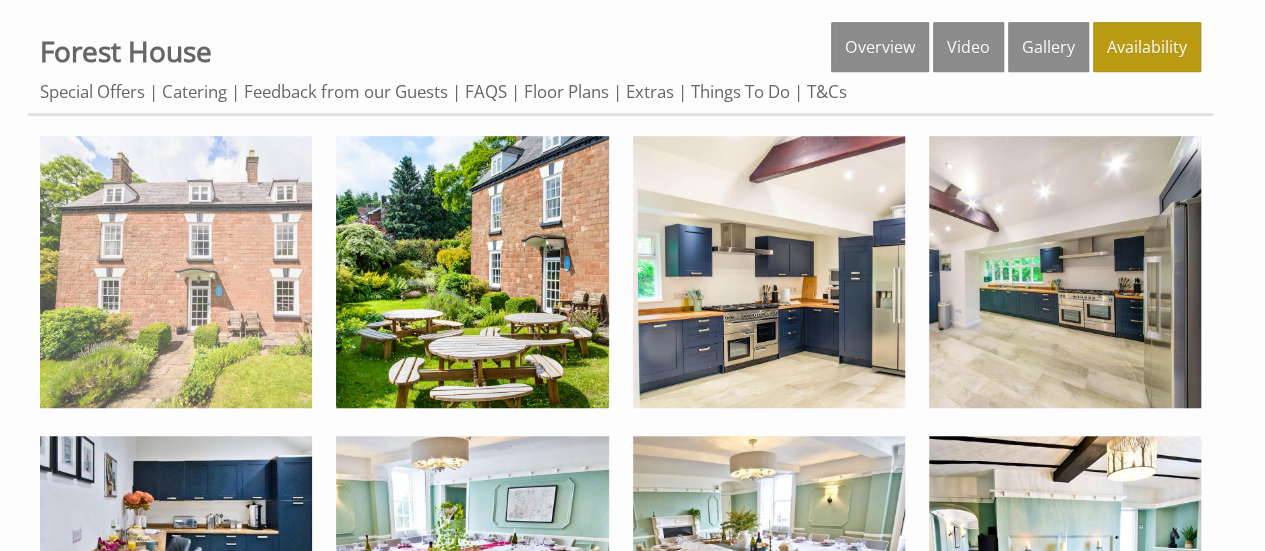 click at bounding box center [176, 272] 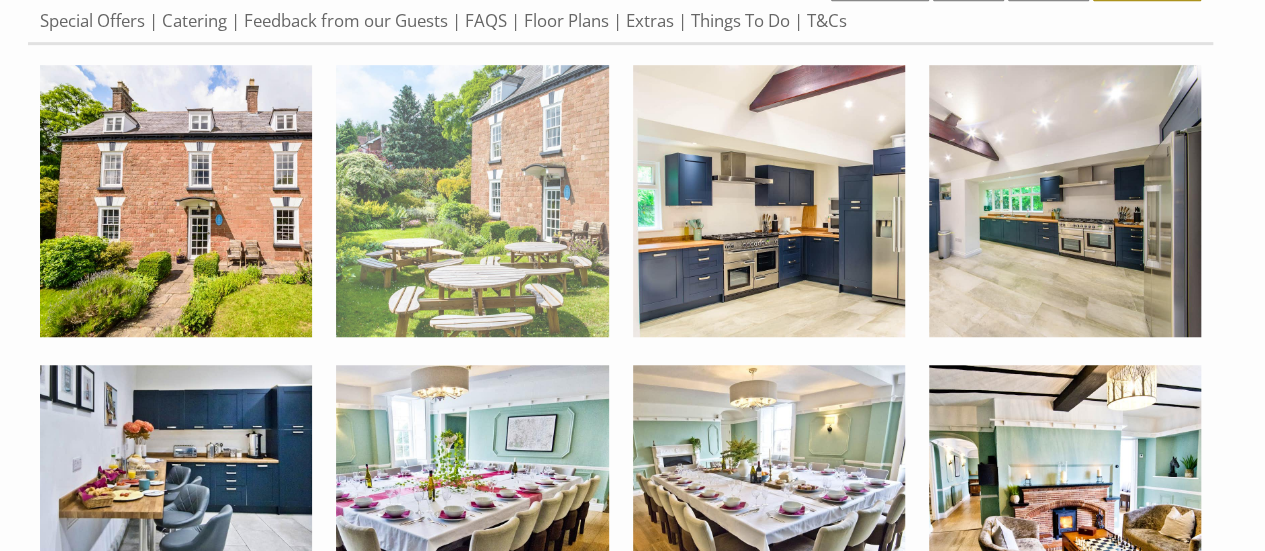 scroll, scrollTop: 0, scrollLeft: 0, axis: both 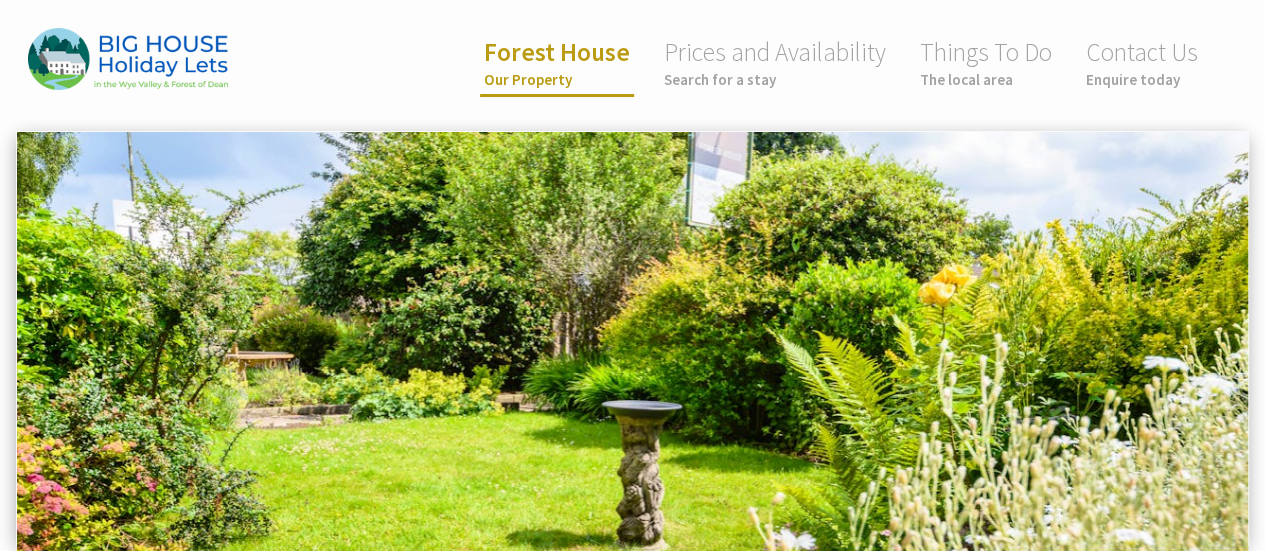 click on "Forest House  Our Property" at bounding box center [557, 62] 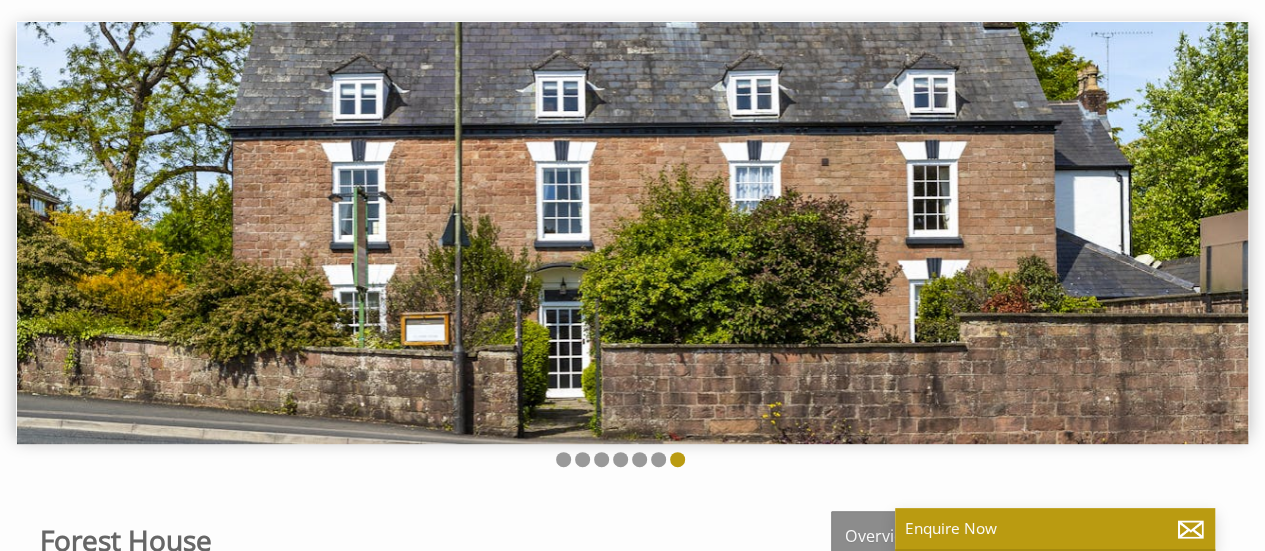 scroll, scrollTop: 0, scrollLeft: 0, axis: both 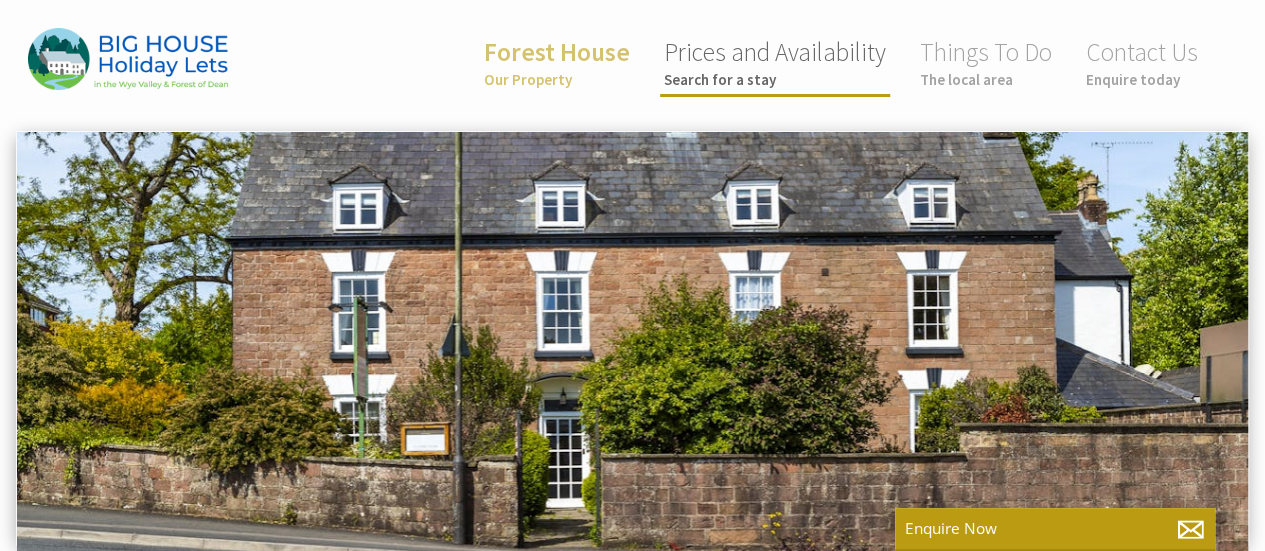 click on "Prices and Availability  Search for a stay" at bounding box center (775, 62) 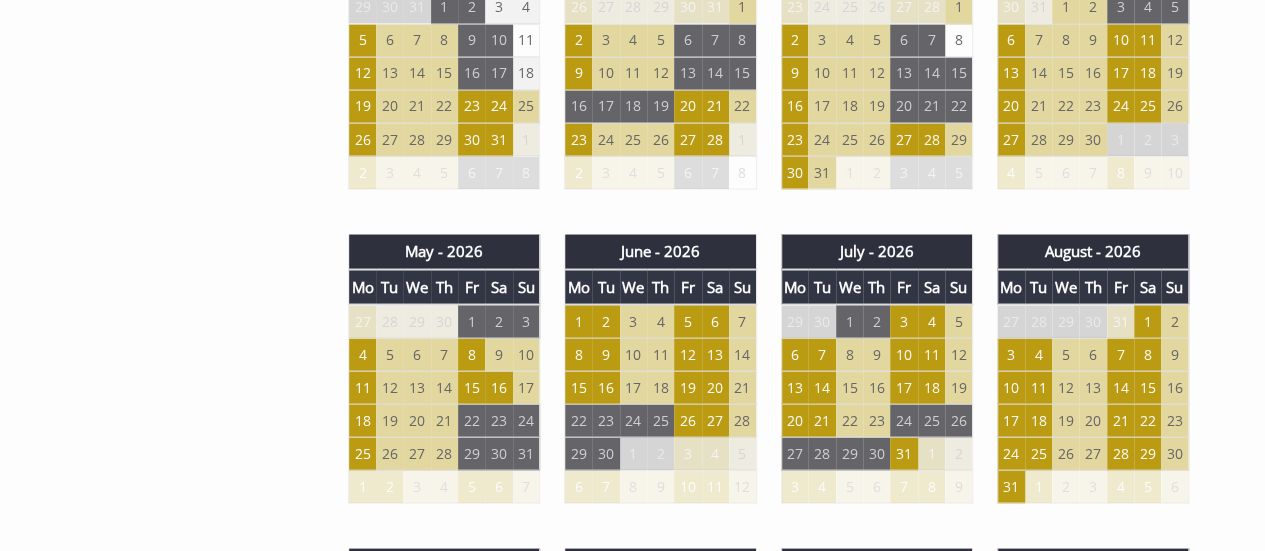 scroll, scrollTop: 1763, scrollLeft: 0, axis: vertical 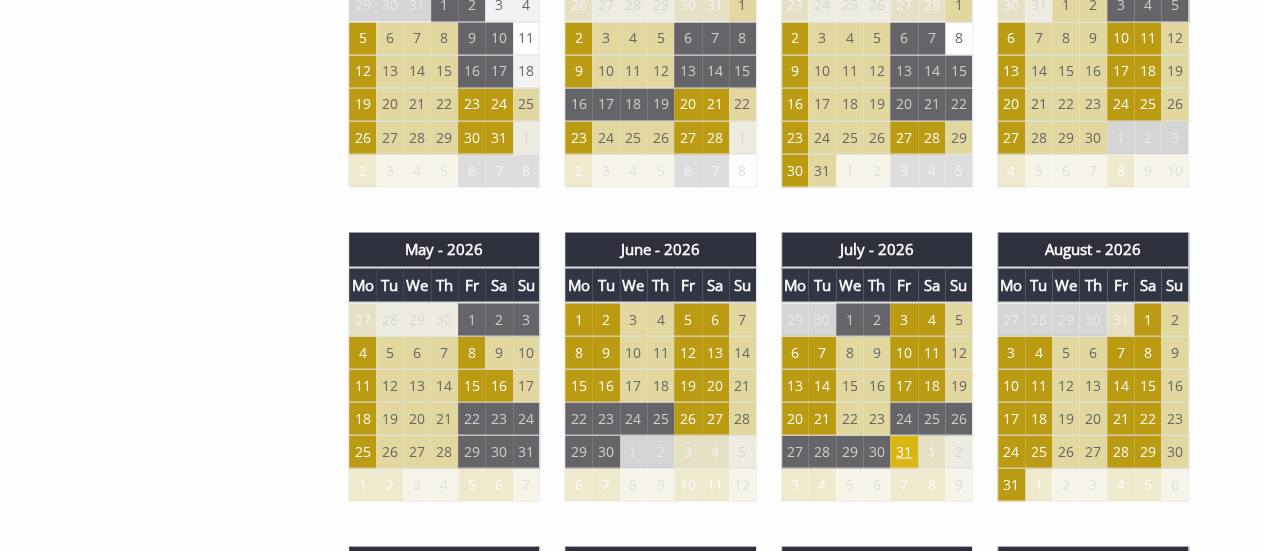 click on "31" at bounding box center [903, 451] 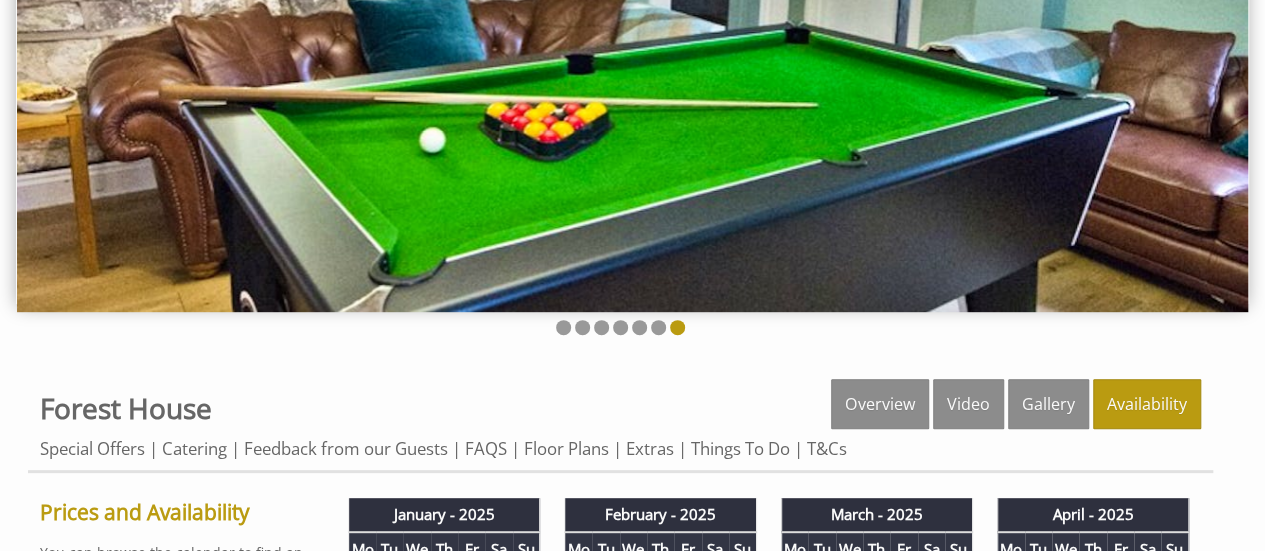 scroll, scrollTop: 0, scrollLeft: 0, axis: both 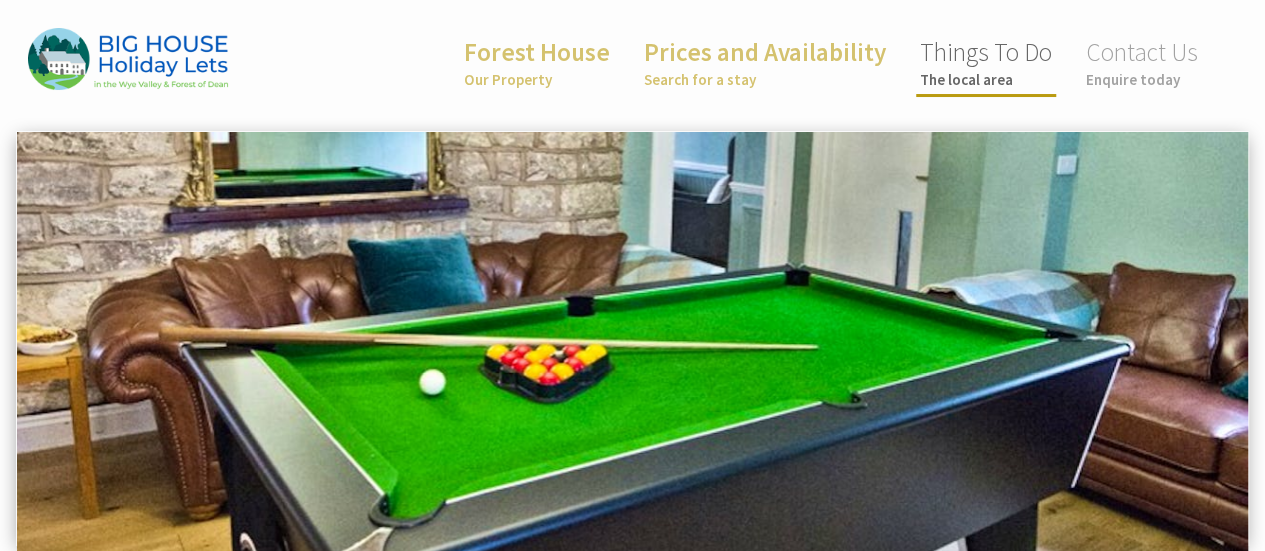 click on "Things To Do  The local area" at bounding box center [986, 62] 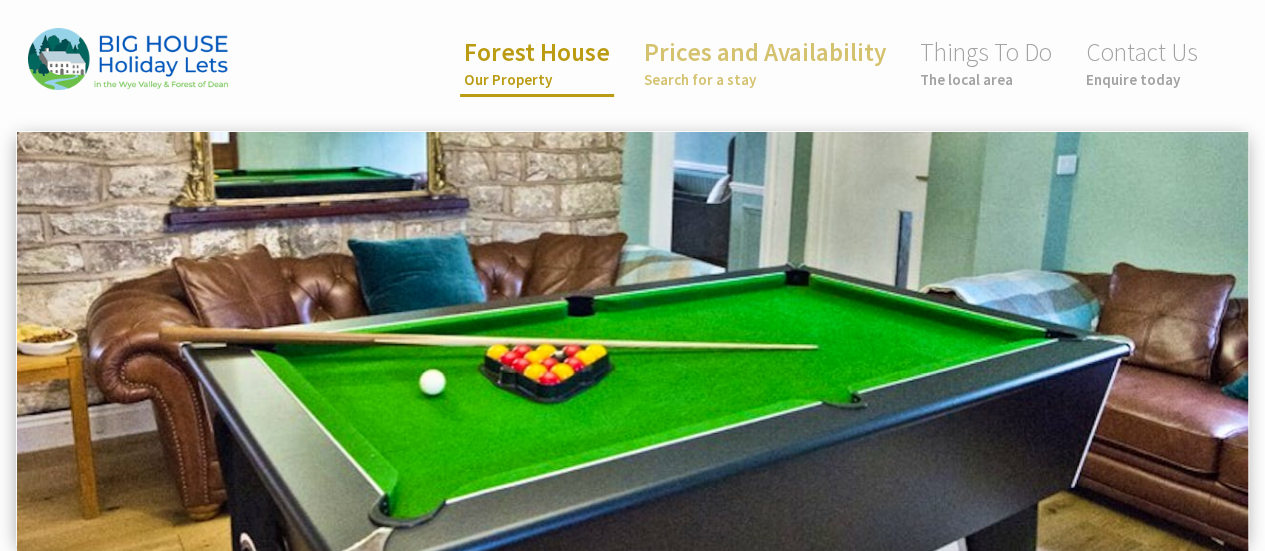 click on "Forest House  Our Property" at bounding box center (537, 62) 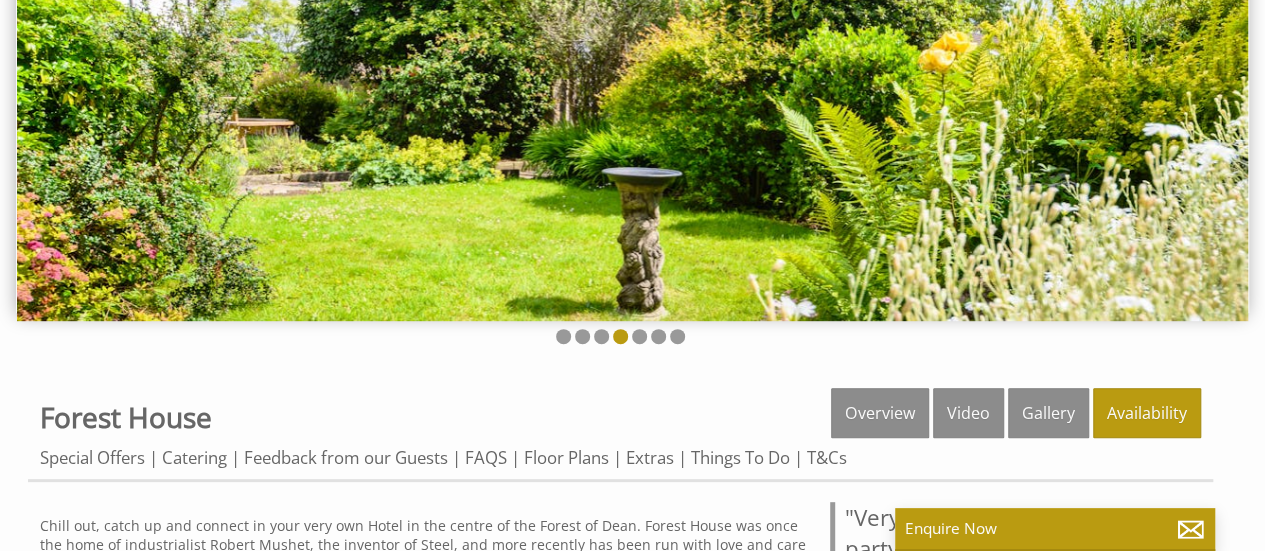 scroll, scrollTop: 0, scrollLeft: 0, axis: both 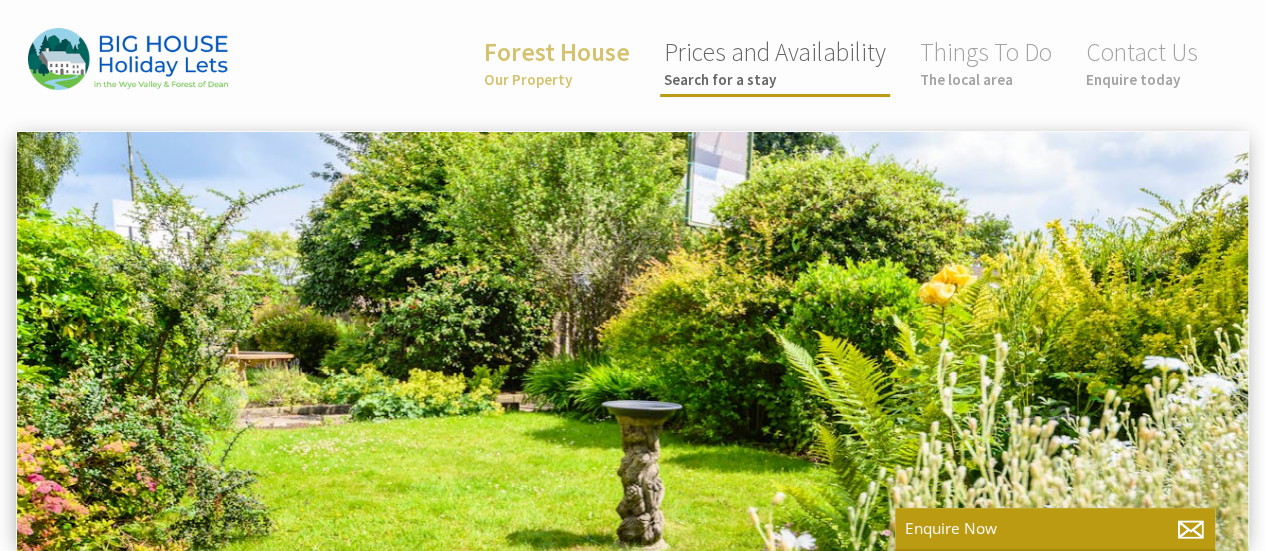 click on "Prices and Availability  Search for a stay" at bounding box center (775, 62) 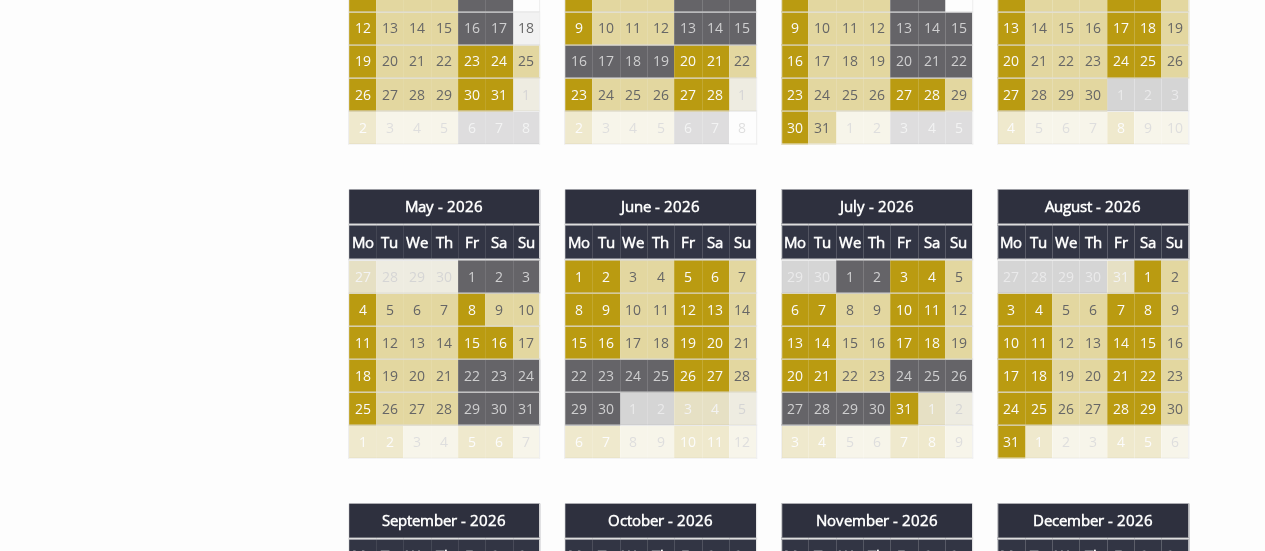 scroll, scrollTop: 1808, scrollLeft: 0, axis: vertical 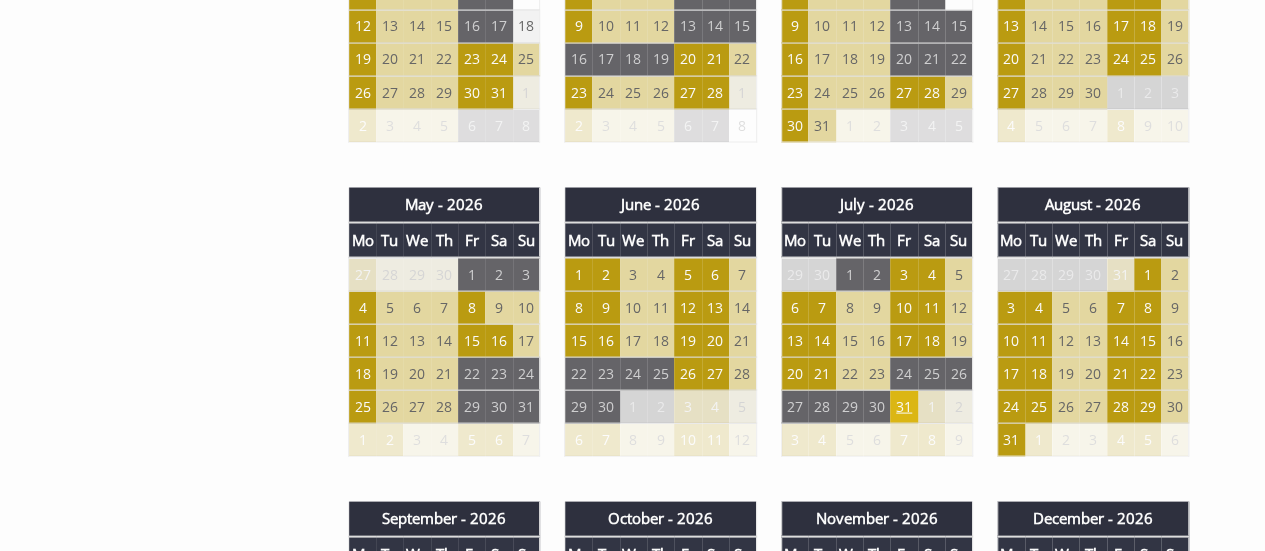 click on "31" at bounding box center [903, 406] 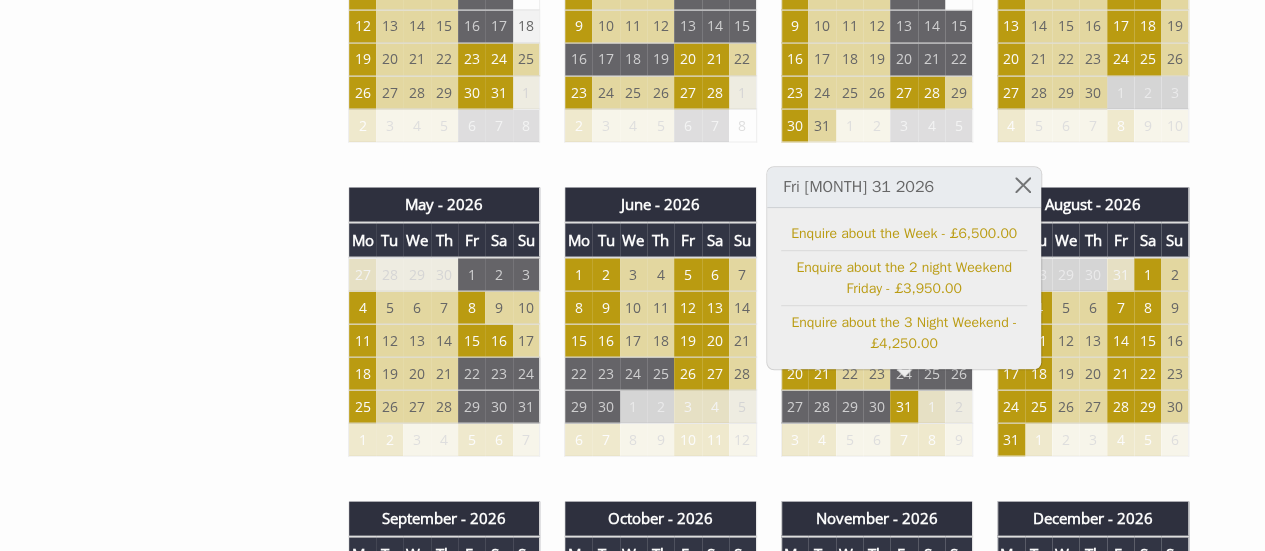 click on "Properties
Forest House
Overview
Video
Gallery
Availability
Special Offers
Catering
Feedback from our Guests
FAQS
Floor Plans
Extras
Things To Do
T&Cs
Prices and Availability
You can browse the calendar to find an available start date for your stay by clicking on a start date or by entering your Arrival & Departure dates below.
Search for a Stay
Search
Check-In / Check-Out
16:00 / 10:00
Key
Available Start Date" at bounding box center [632, -186] 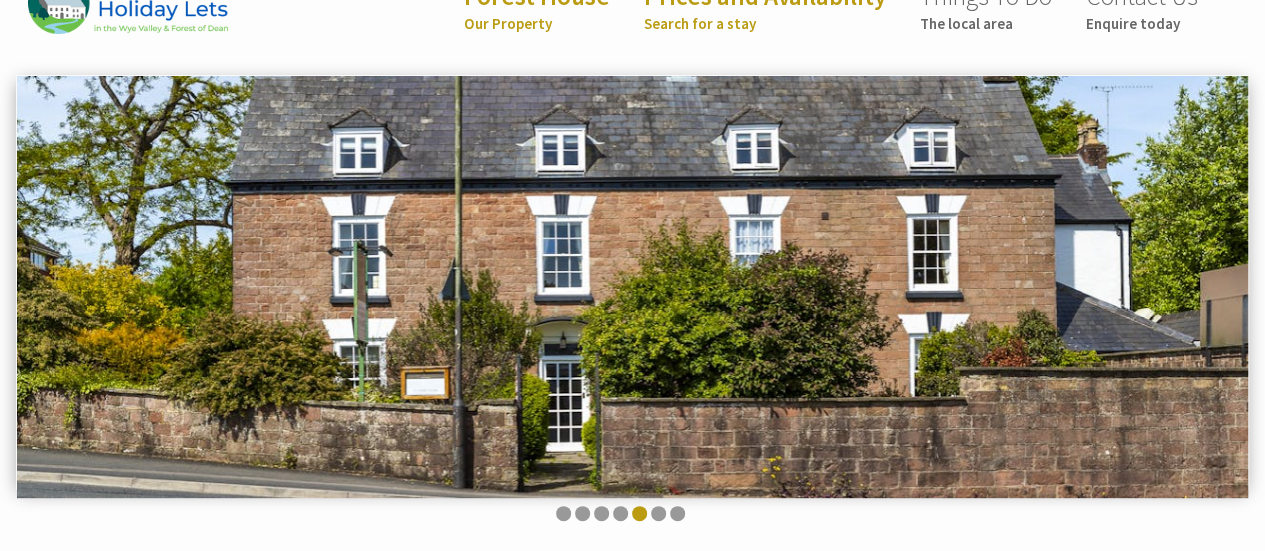scroll, scrollTop: 0, scrollLeft: 0, axis: both 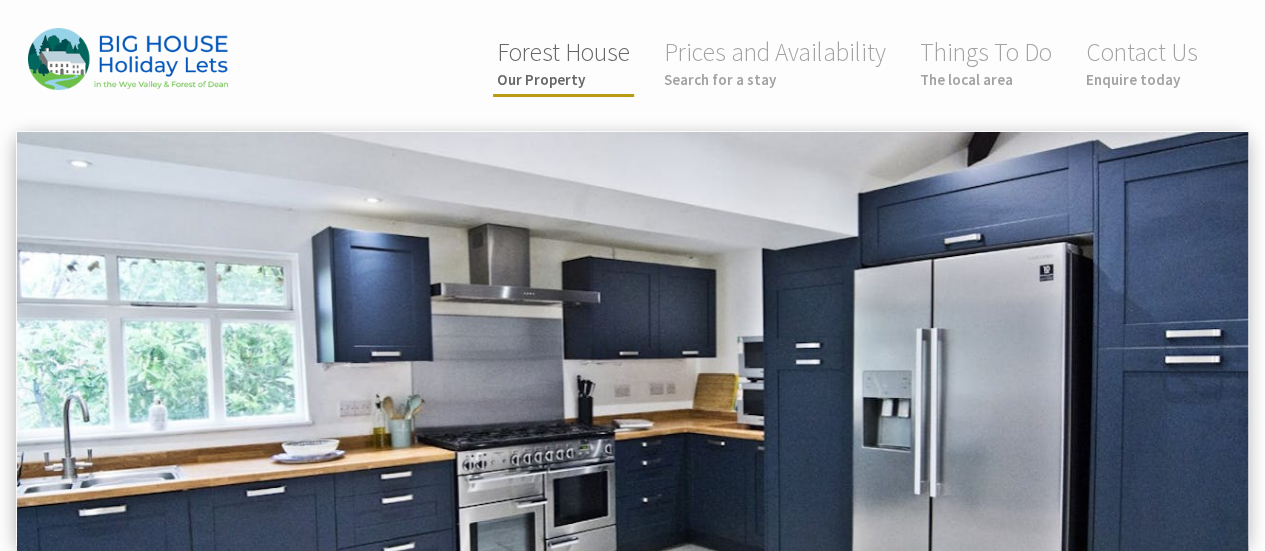 click on "Forest House  Our Property" at bounding box center (563, 62) 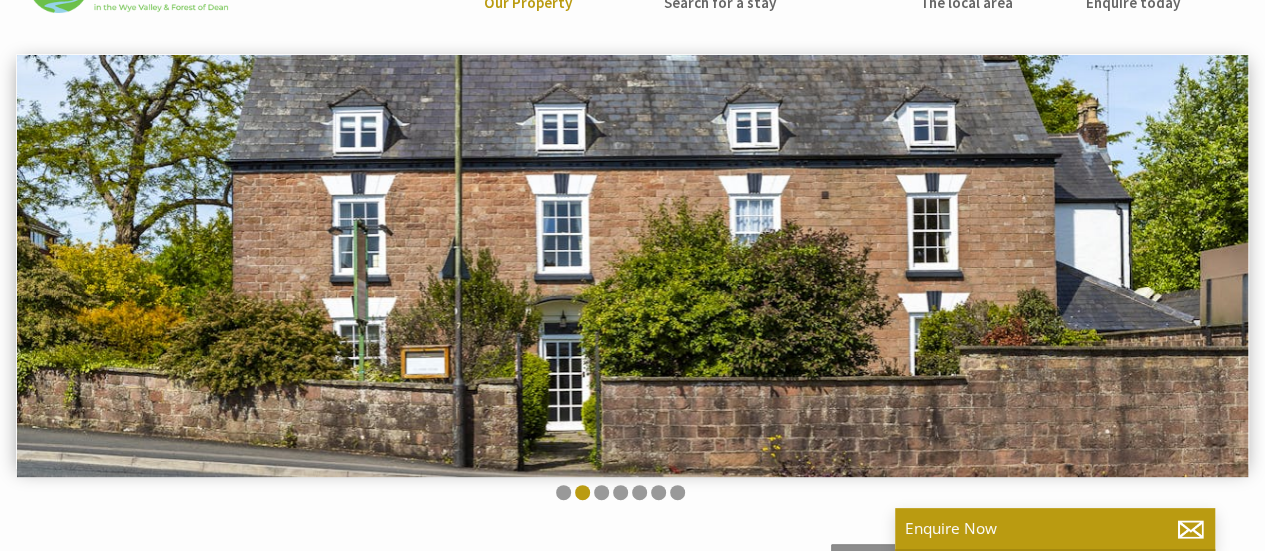 scroll, scrollTop: 0, scrollLeft: 0, axis: both 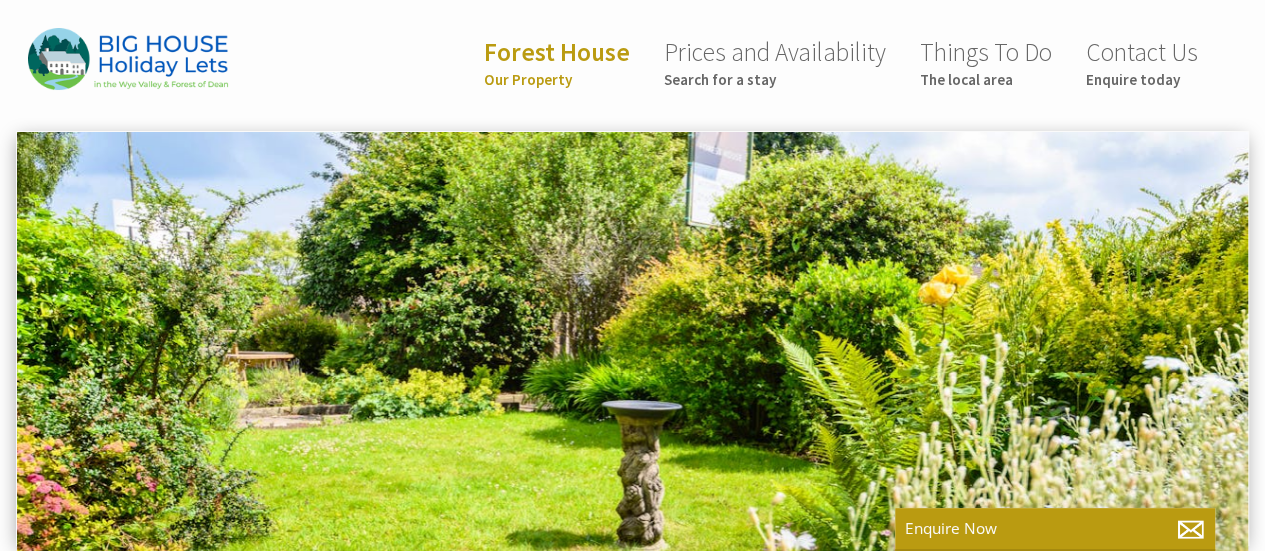 click on "Forest House  Our Property
Prices and Availability  Search for a stay
Things To Do  The local area
Contact Us  Enquire today" at bounding box center [632, 60] 